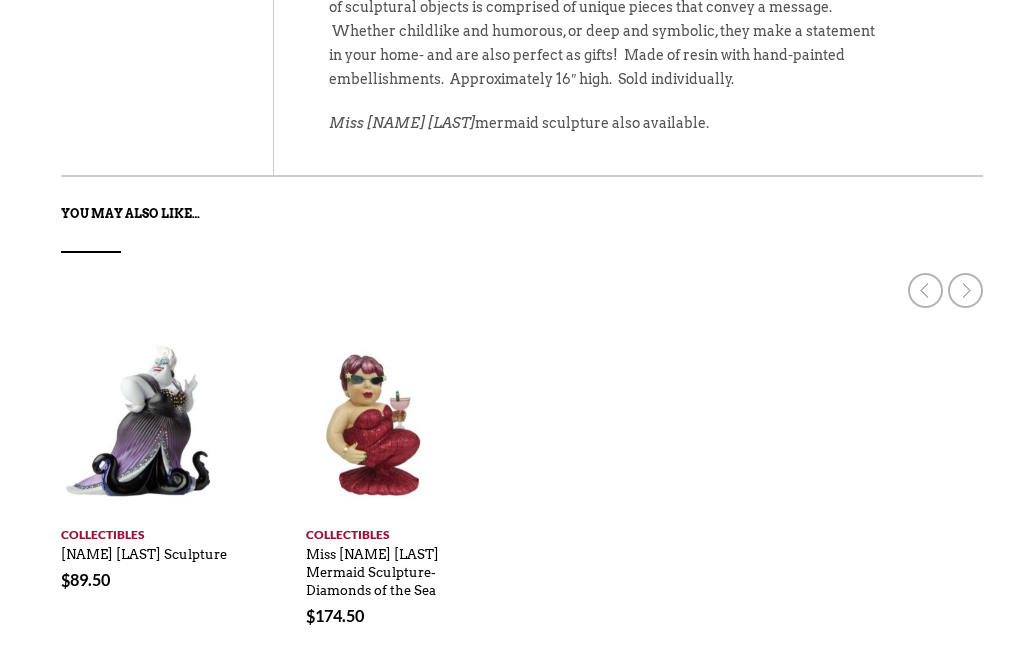 scroll, scrollTop: 1456, scrollLeft: 0, axis: vertical 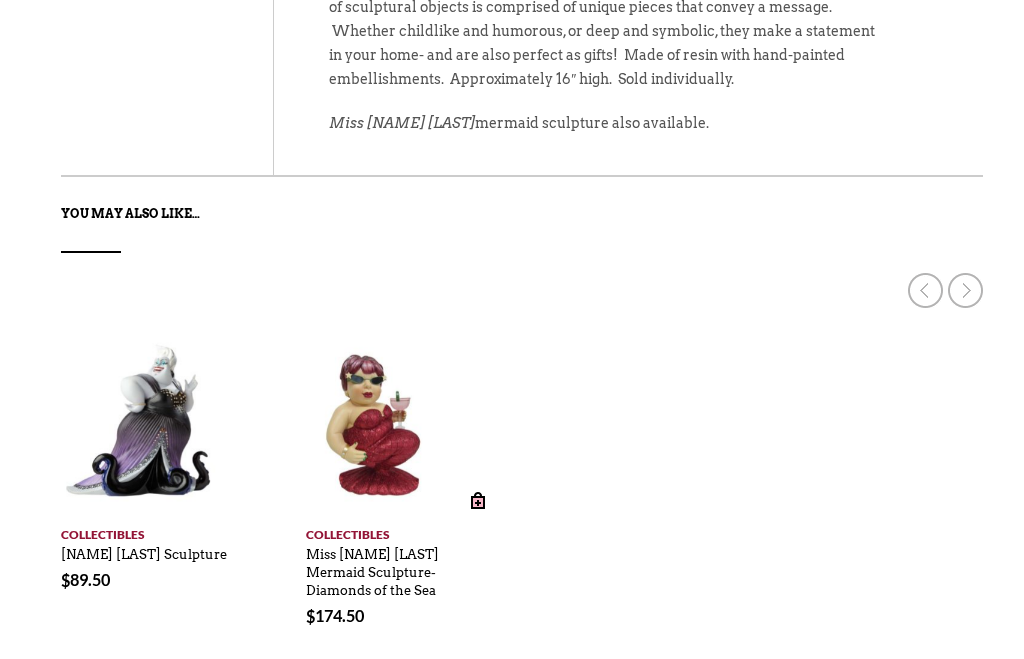 click on "Miss [NAME] [LAST] Mermaid Sculpture- Diamonds of the Sea" at bounding box center (372, 568) 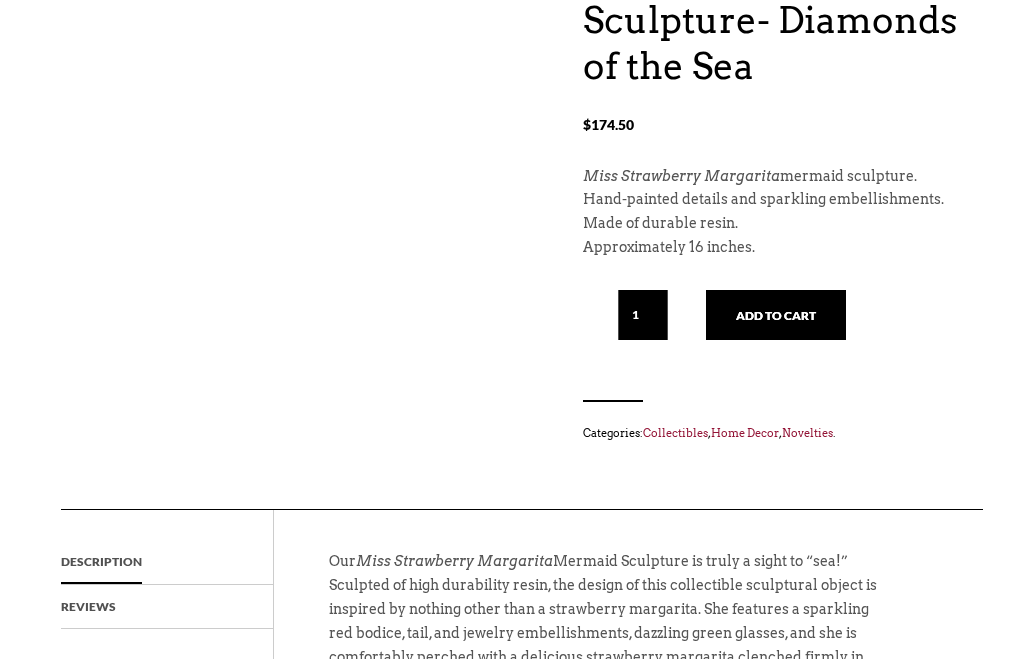 scroll, scrollTop: 805, scrollLeft: 0, axis: vertical 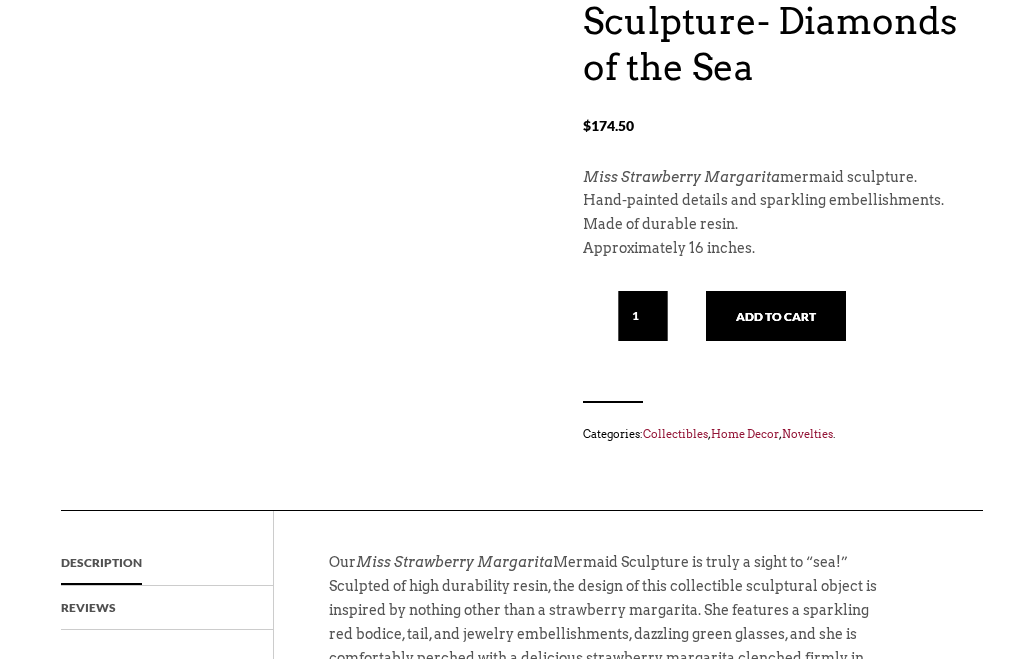 click on "Add to cart" at bounding box center (776, 316) 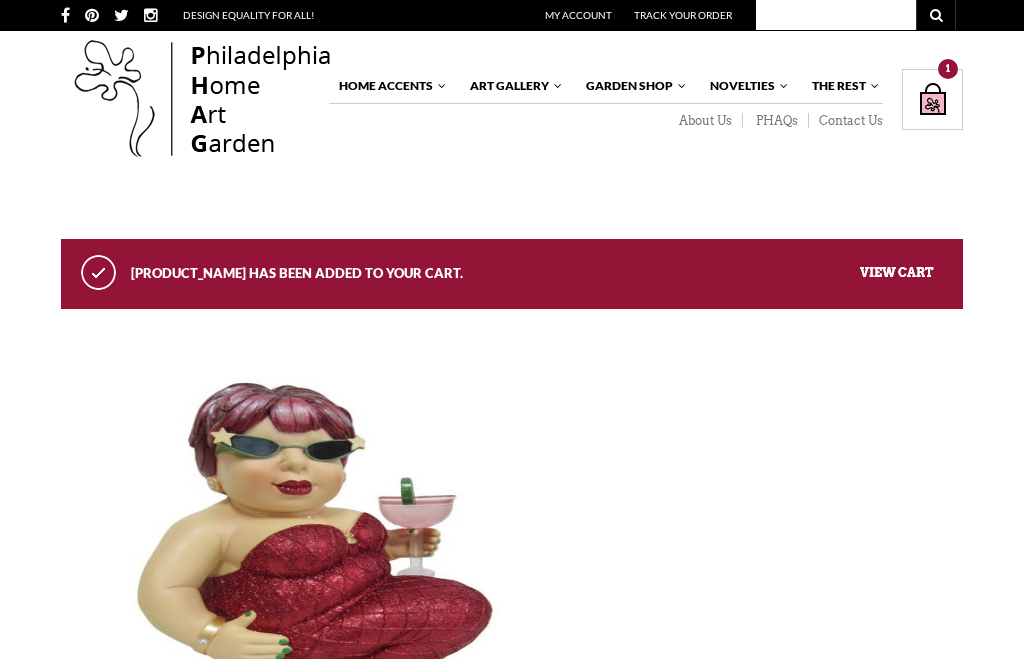 scroll, scrollTop: 0, scrollLeft: 0, axis: both 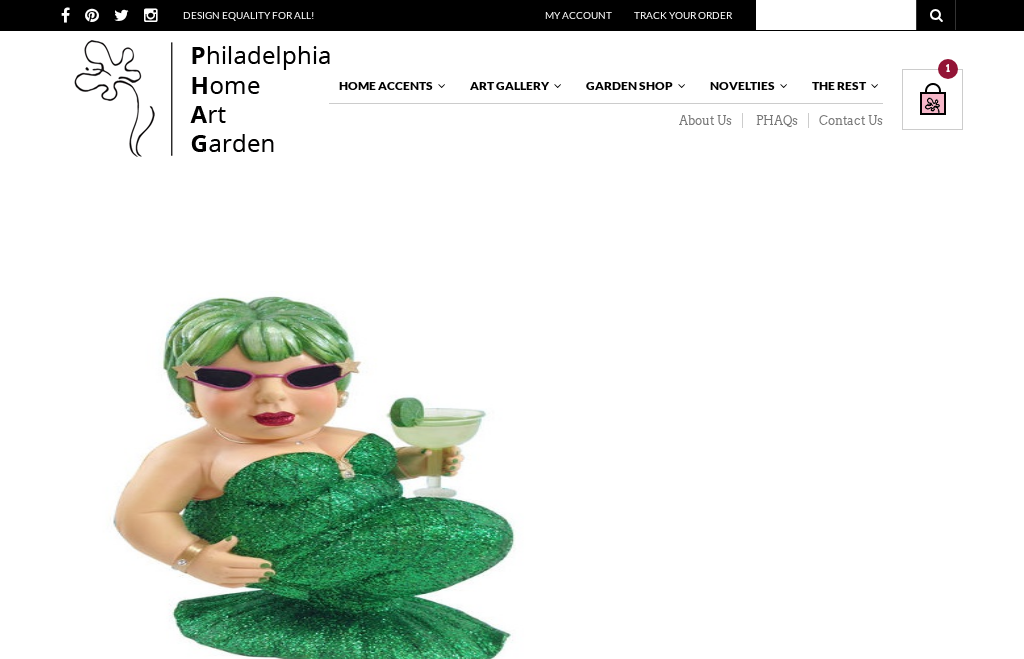 click on "About Us" at bounding box center [704, 121] 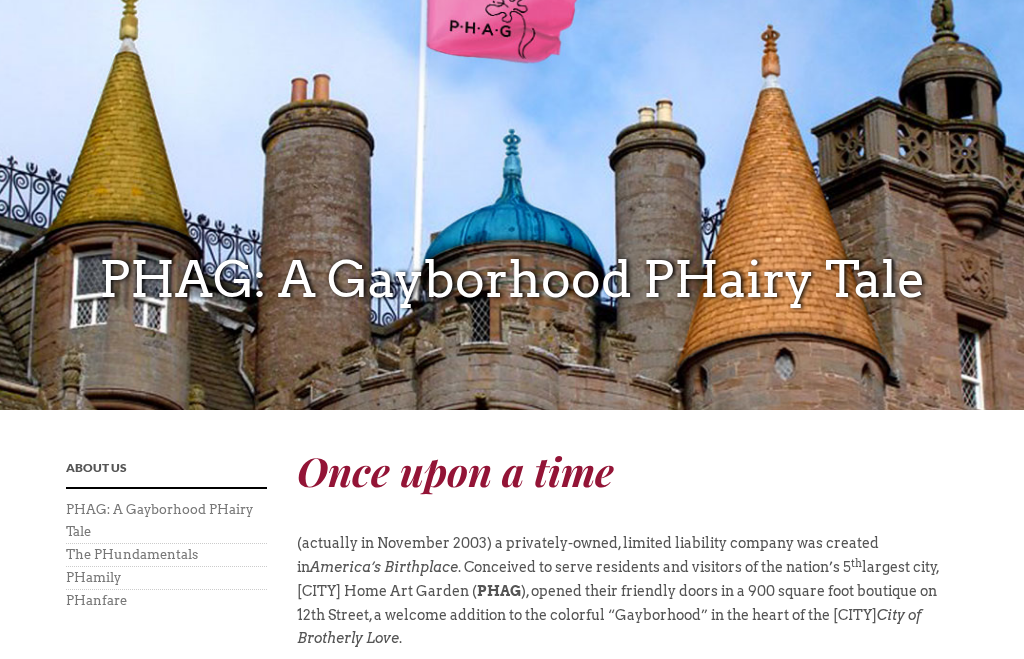 scroll, scrollTop: 0, scrollLeft: 0, axis: both 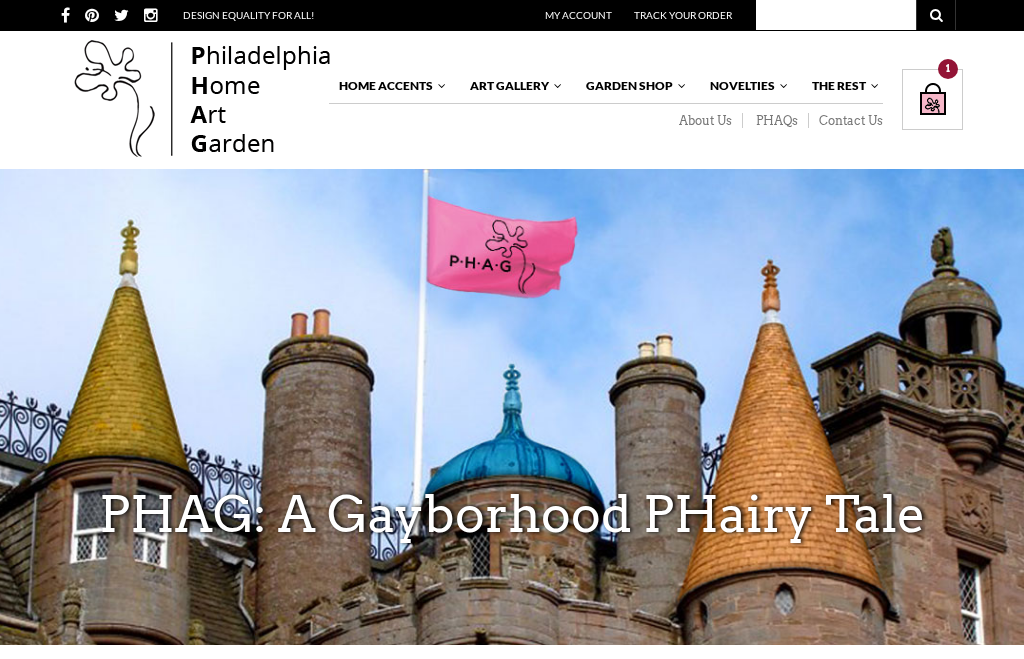 click on "Shopping Bag
$ 174.50   / 1 item(s)
1" at bounding box center [932, 99] 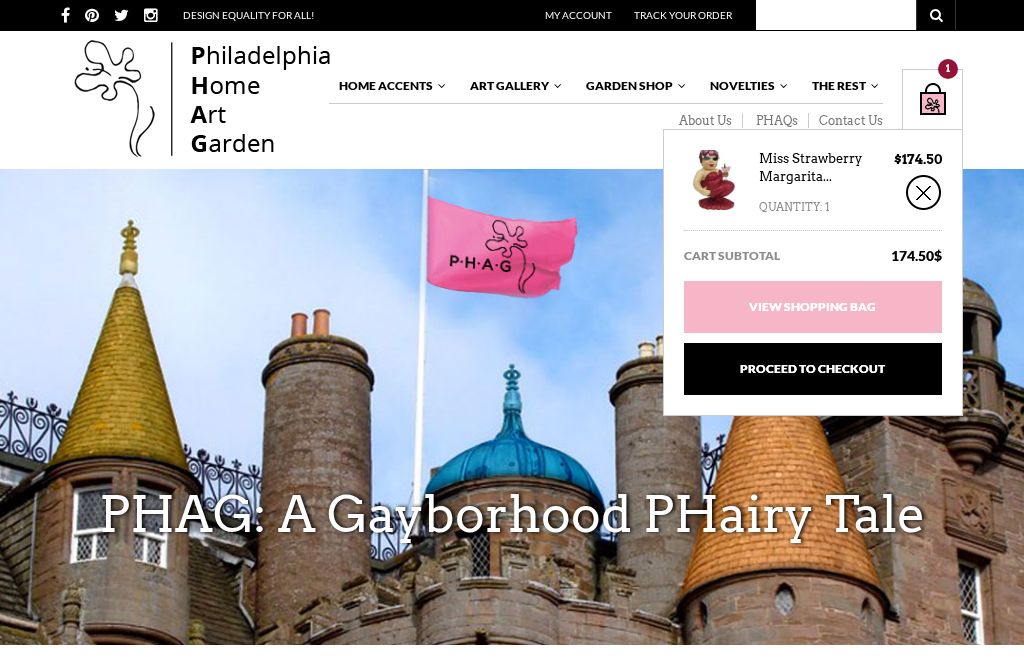 click on "Proceed to Checkout" at bounding box center (813, 369) 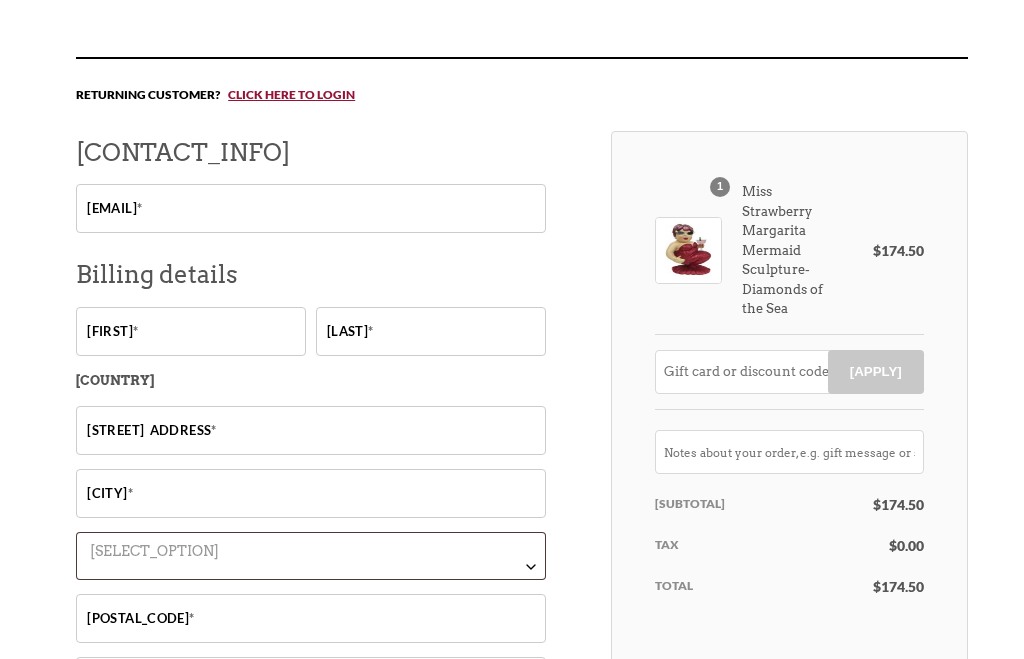 scroll, scrollTop: 280, scrollLeft: 0, axis: vertical 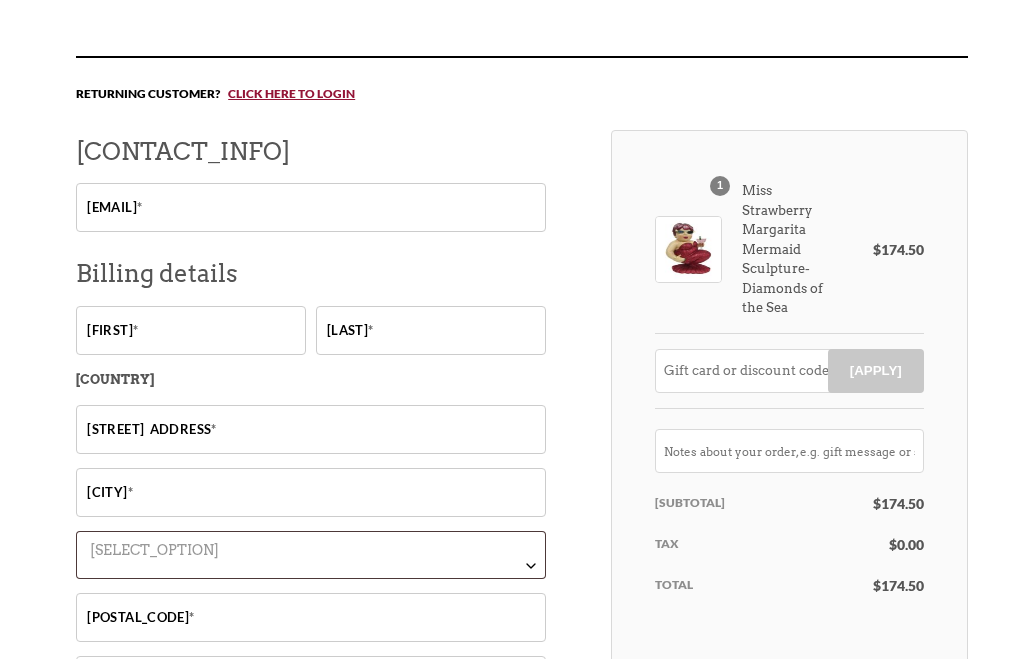 click on "Email address  *" at bounding box center (311, 208) 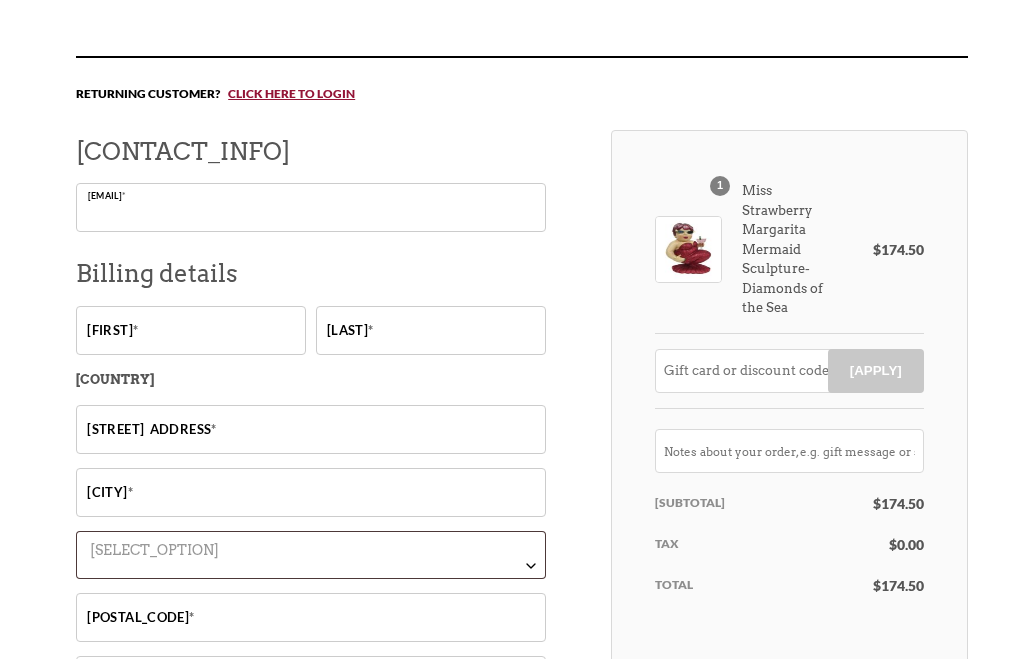 scroll, scrollTop: 280, scrollLeft: 0, axis: vertical 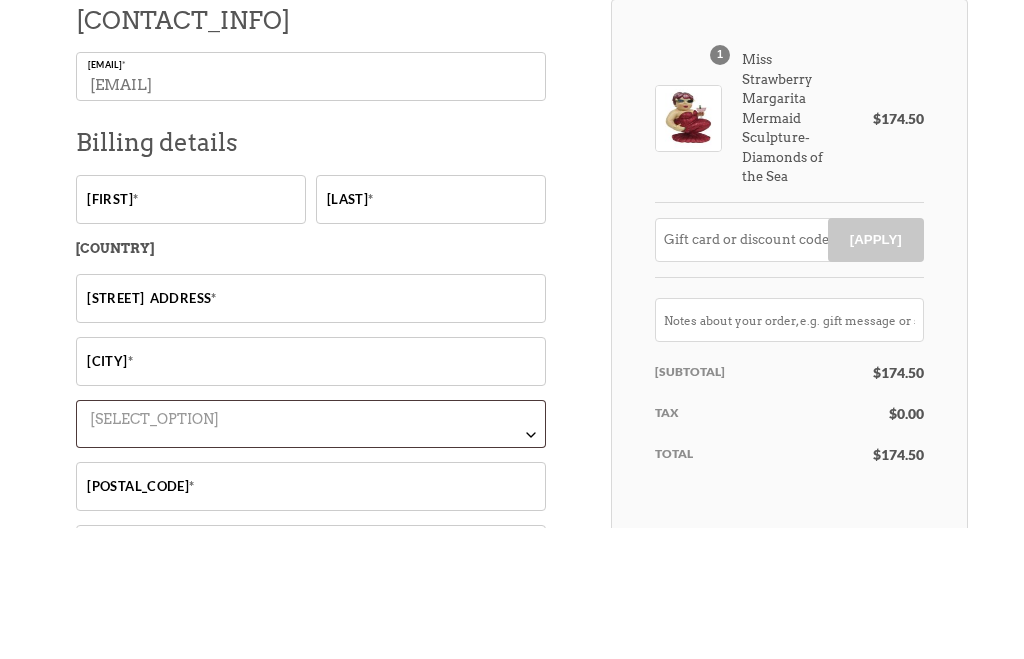 type on "beachluv44@gmail.com" 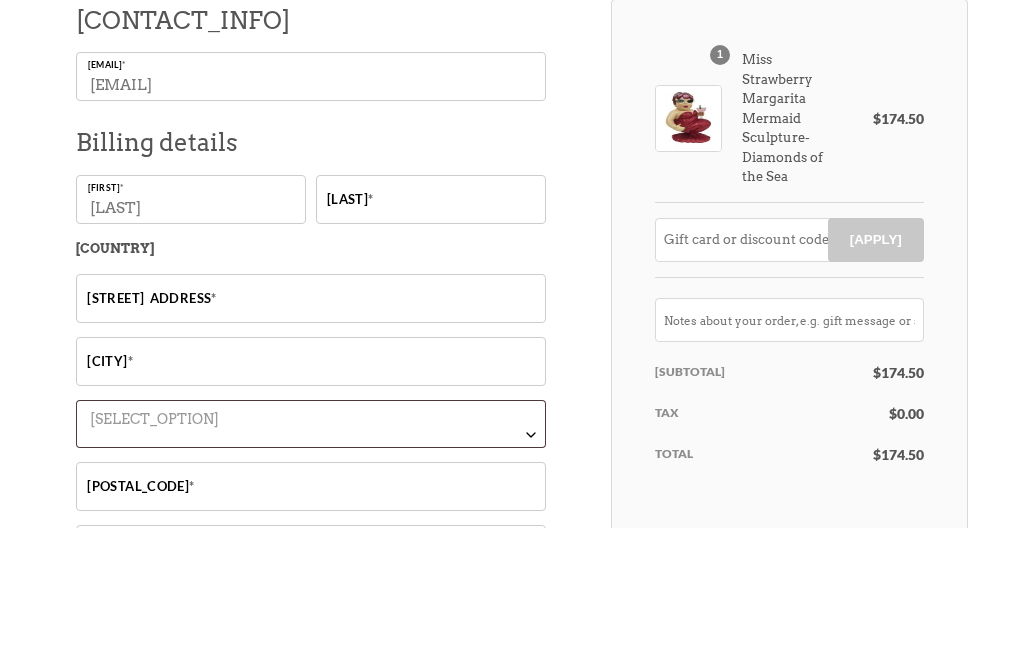 type on "Ivy" 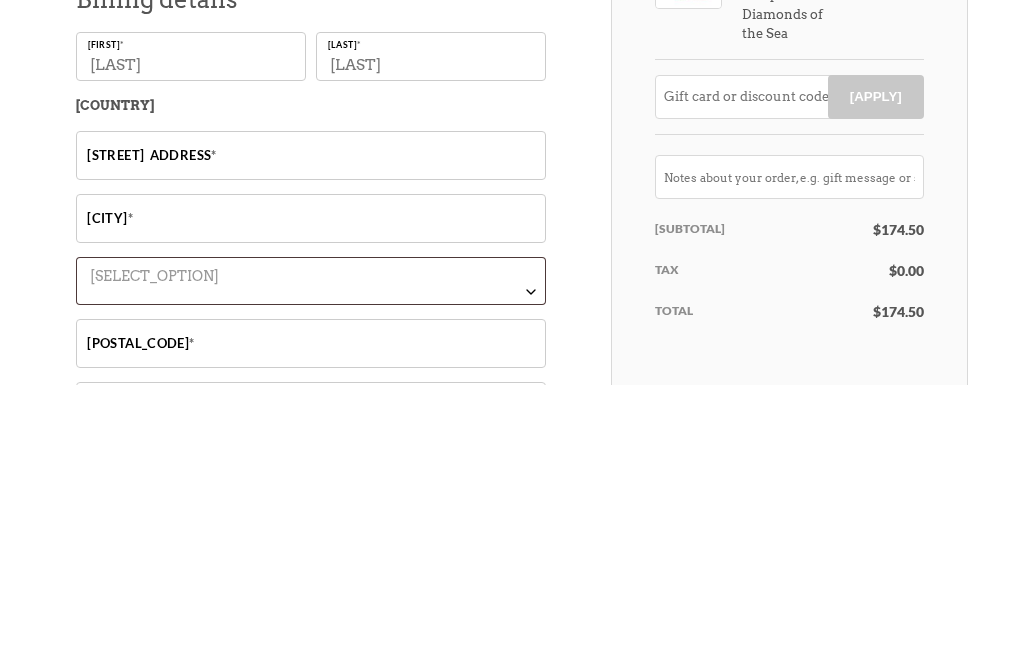 type on "Quintero" 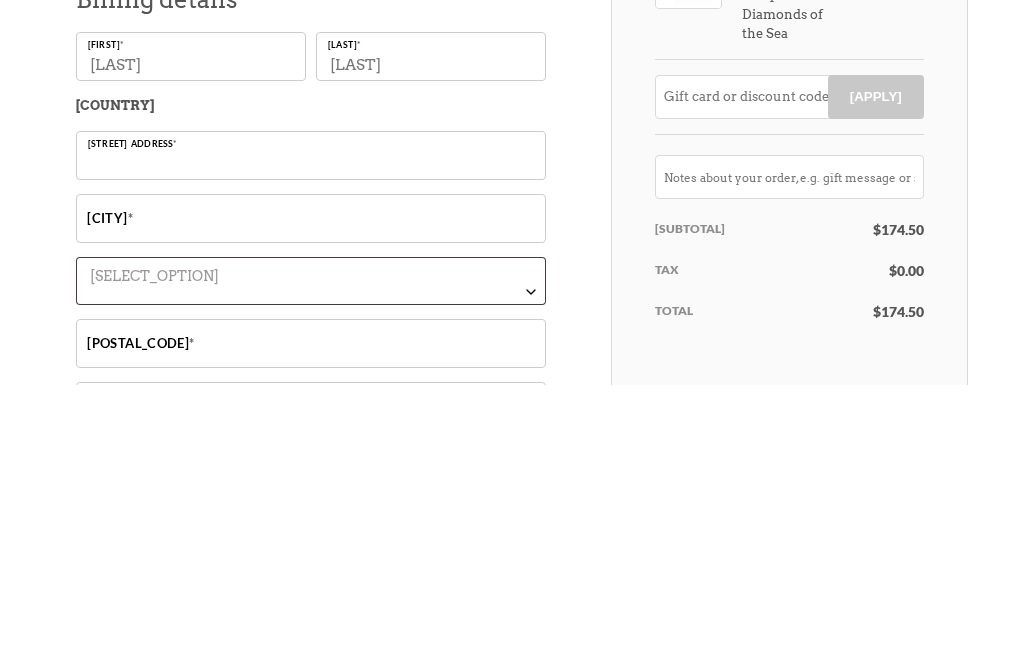 type on "20100 NE 24th Ave" 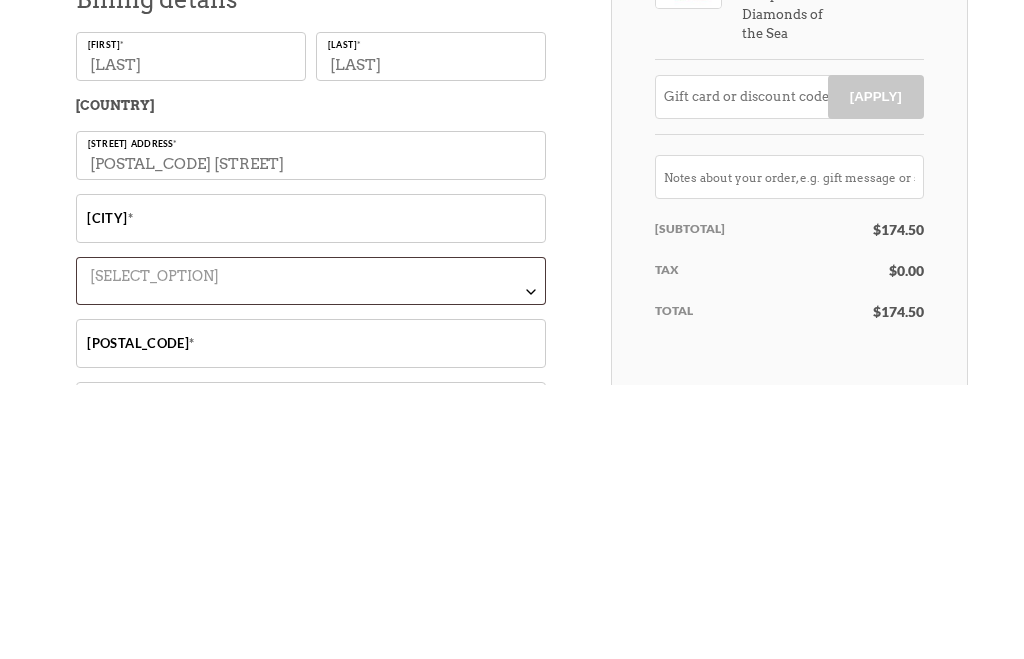 type on "Miami" 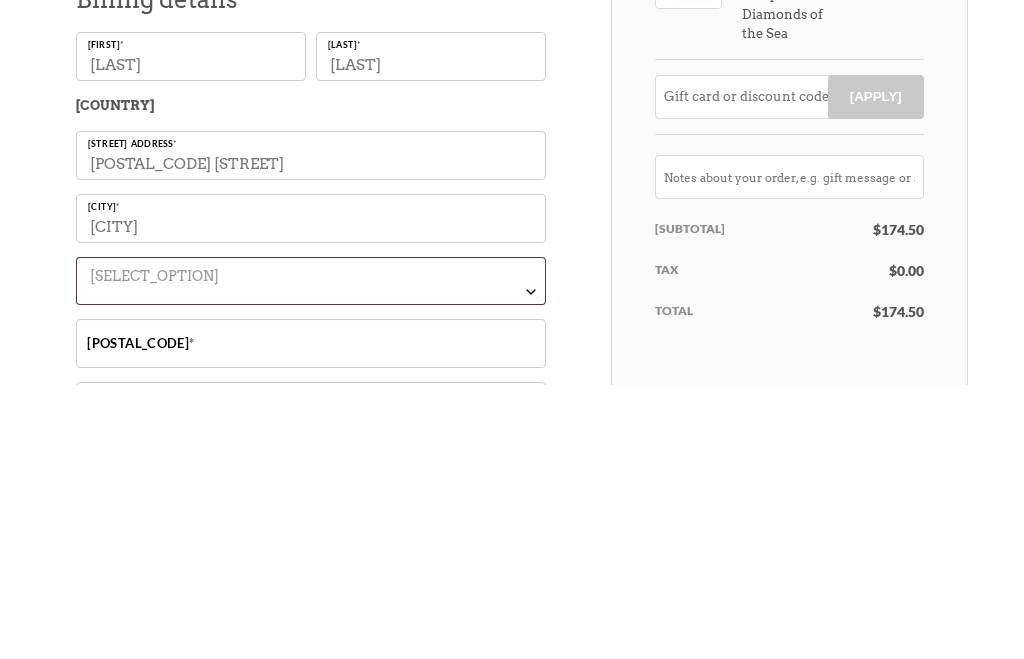 type on "33180" 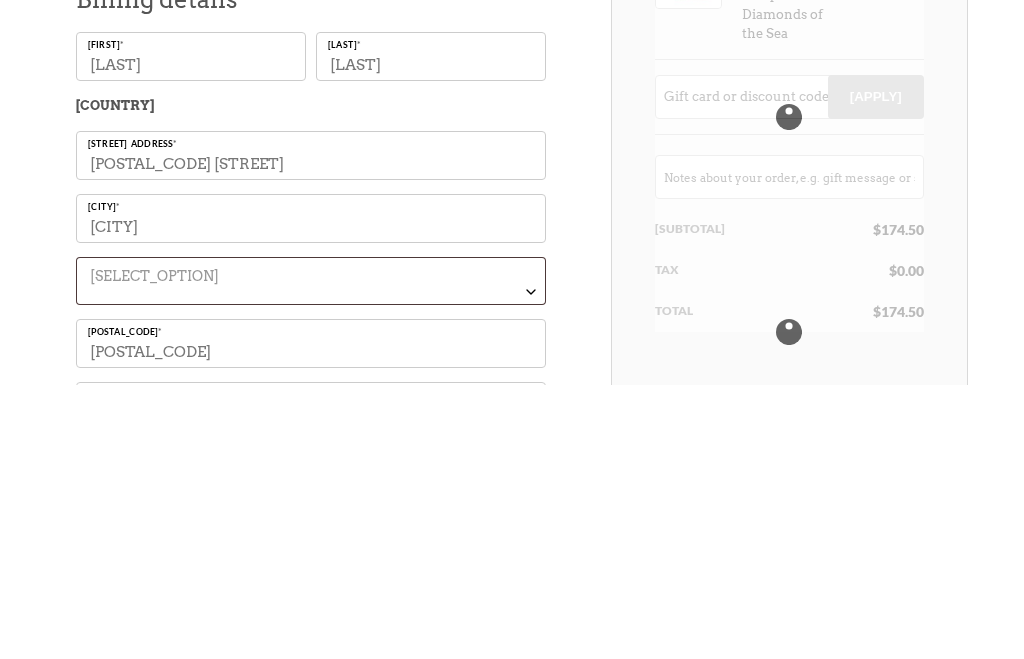 scroll, scrollTop: 405, scrollLeft: 0, axis: vertical 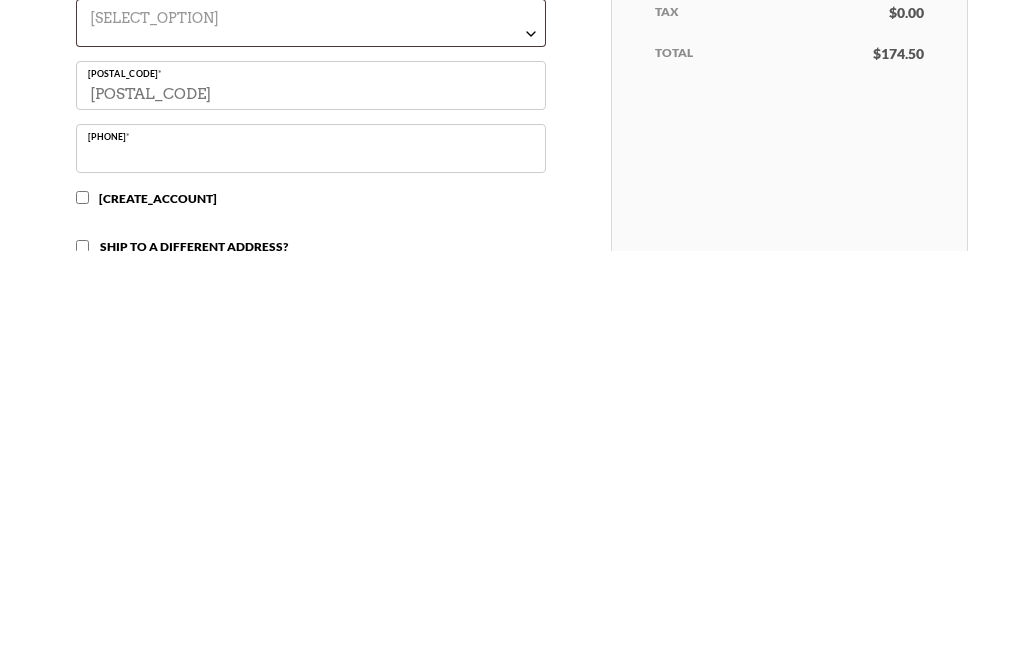 click on "Create an account?" at bounding box center [82, 605] 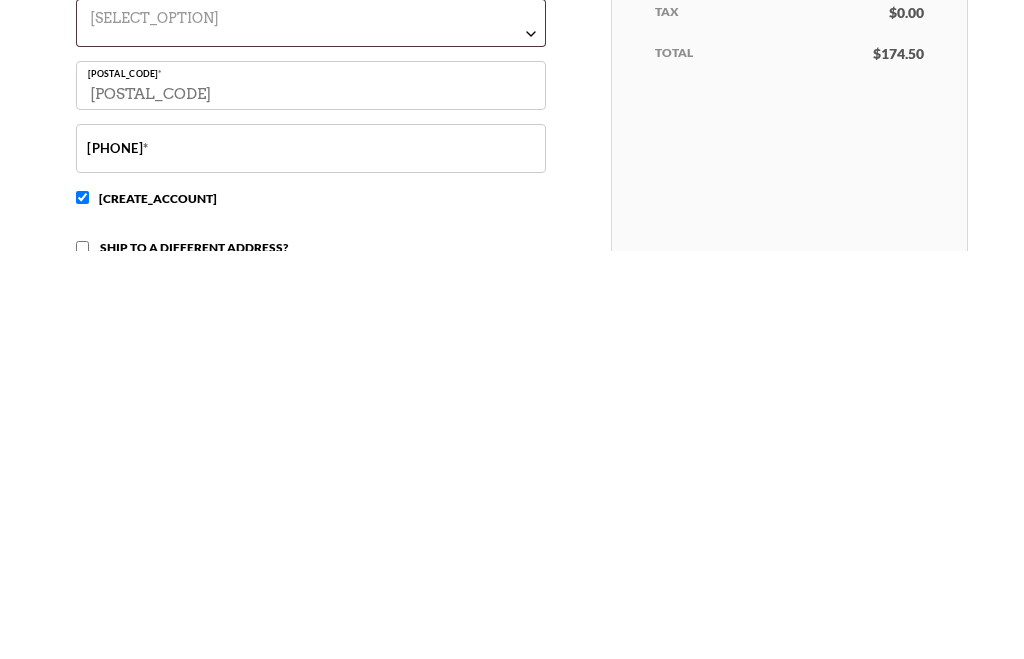 scroll, scrollTop: 813, scrollLeft: 0, axis: vertical 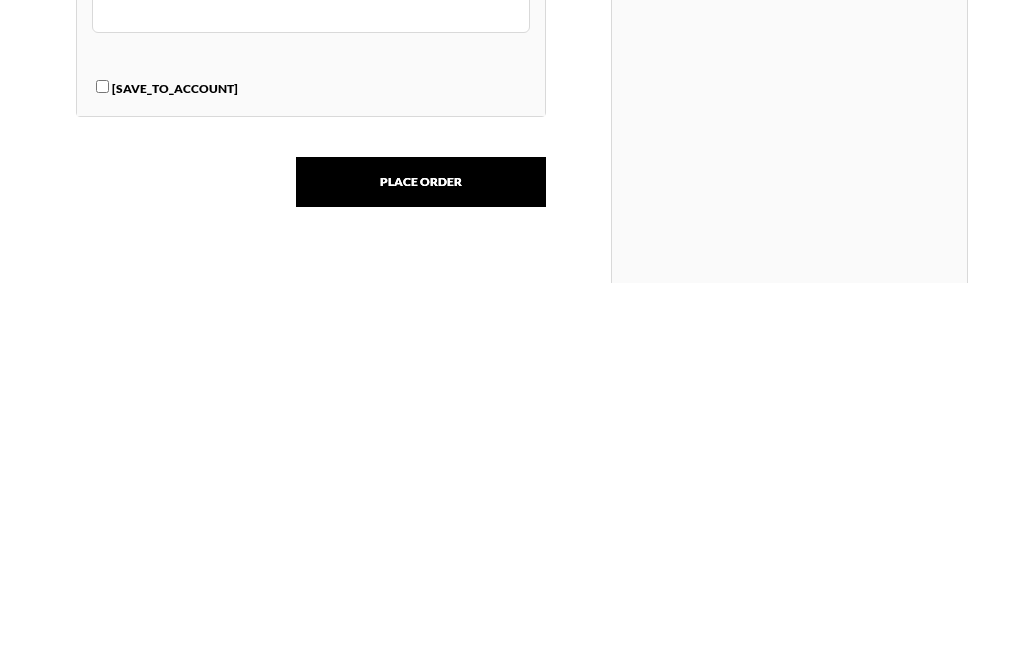 click on "Place order" at bounding box center (421, 559) 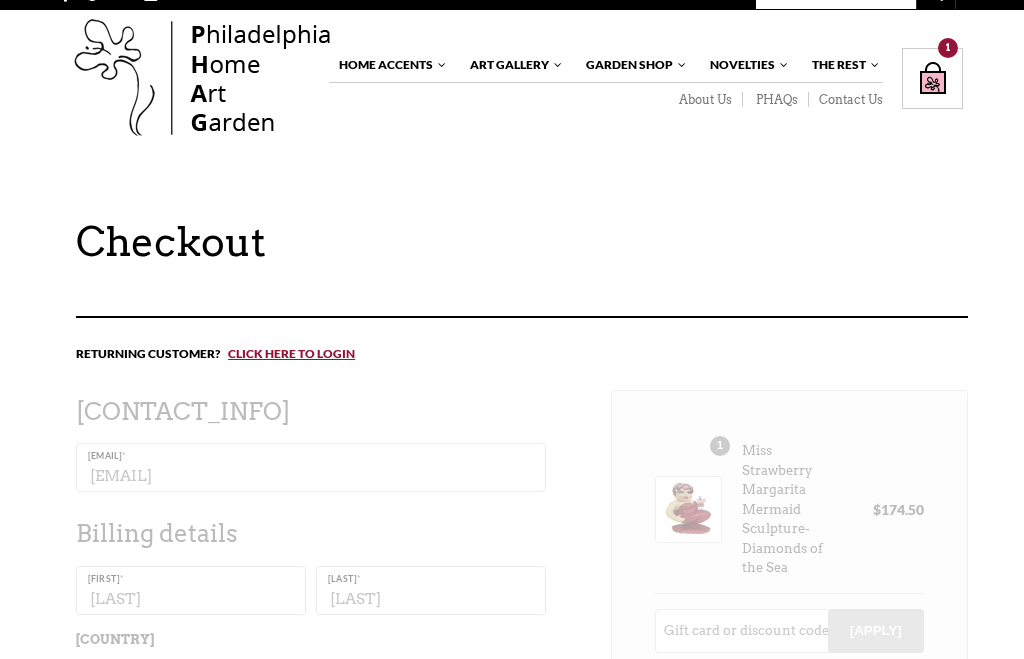 scroll, scrollTop: 0, scrollLeft: 0, axis: both 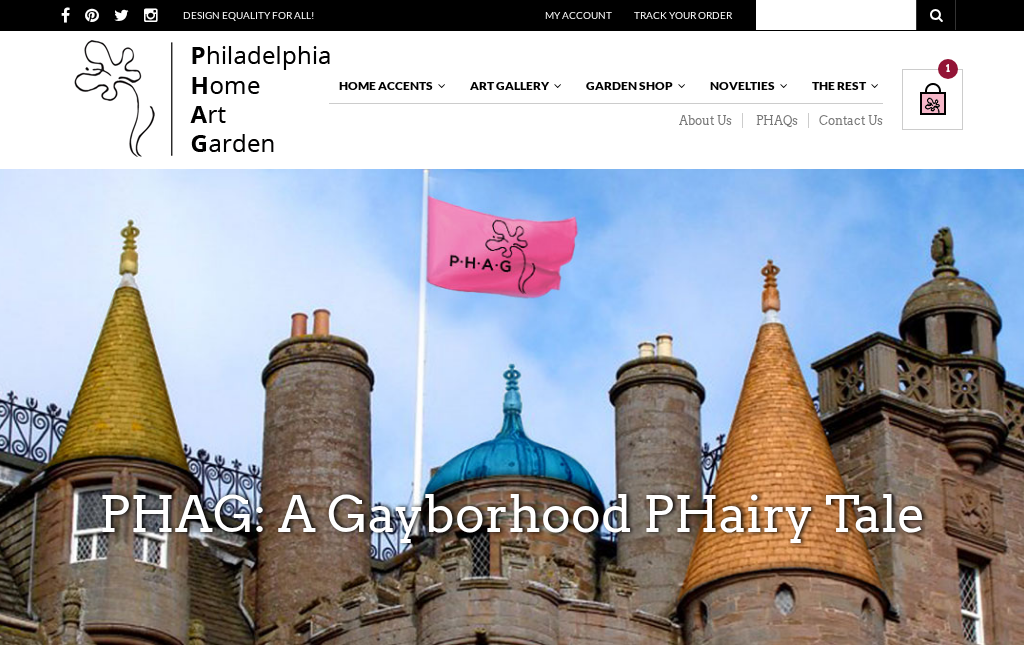 click on "Shopping Bag
$ 174.50   / 1 item(s)
1" at bounding box center [932, 99] 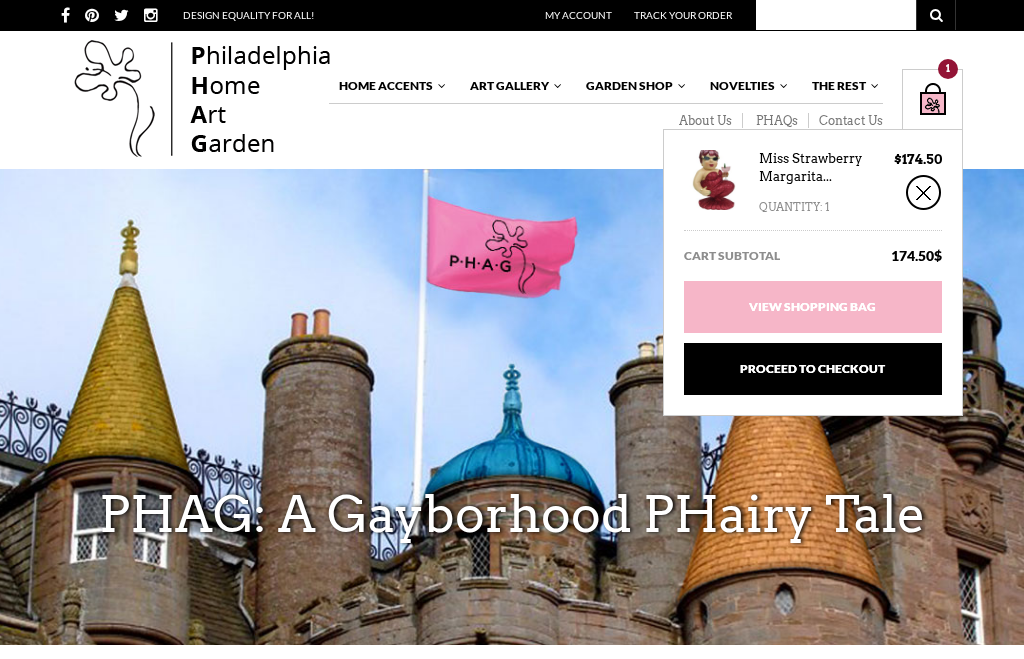click on "View Shopping Bag" at bounding box center [813, 307] 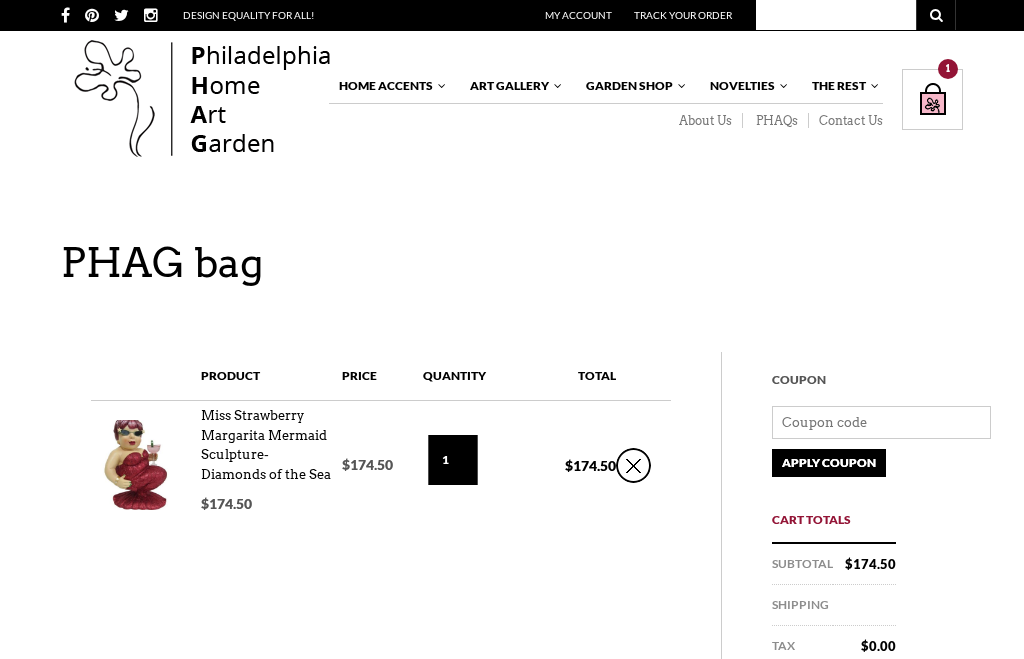 scroll, scrollTop: 0, scrollLeft: 0, axis: both 